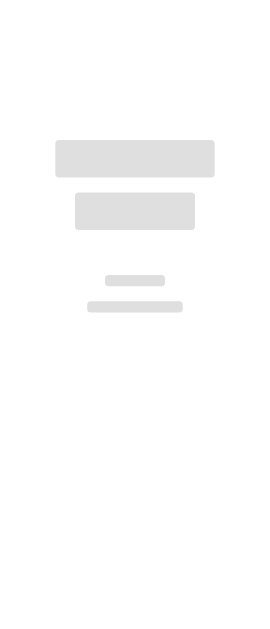 scroll, scrollTop: 0, scrollLeft: 0, axis: both 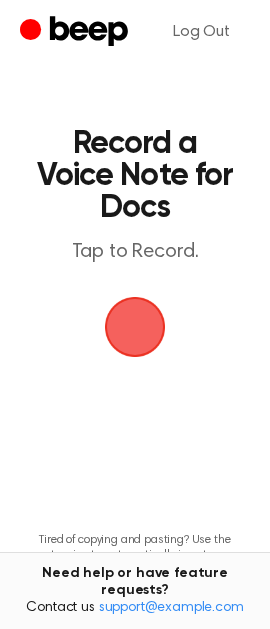 click at bounding box center [135, 327] 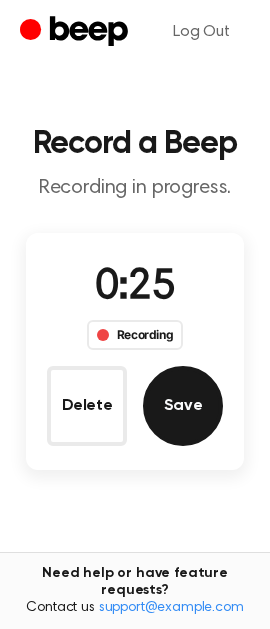 click on "Save" at bounding box center (183, 406) 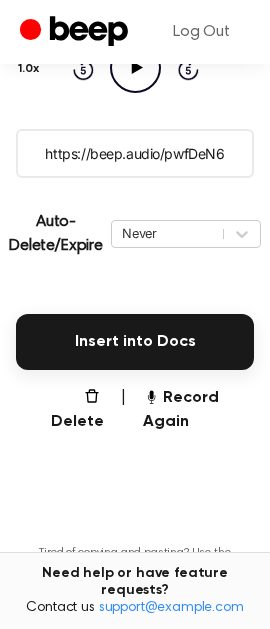 scroll, scrollTop: 444, scrollLeft: 0, axis: vertical 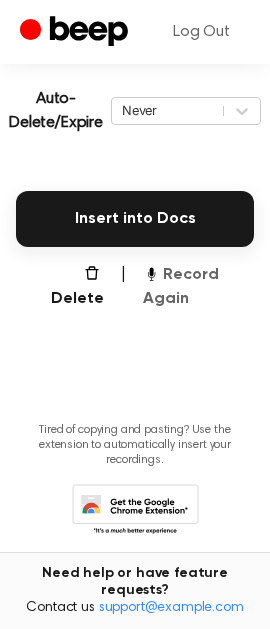 click on "Record Again" at bounding box center [198, 287] 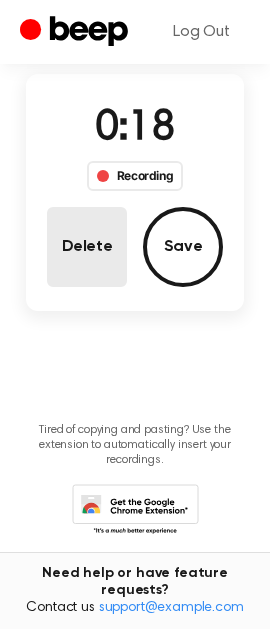 click on "Delete" at bounding box center [87, 247] 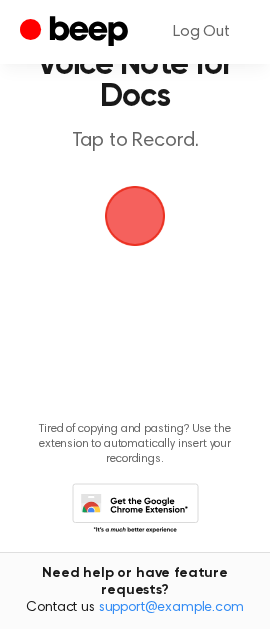 click at bounding box center (135, 216) 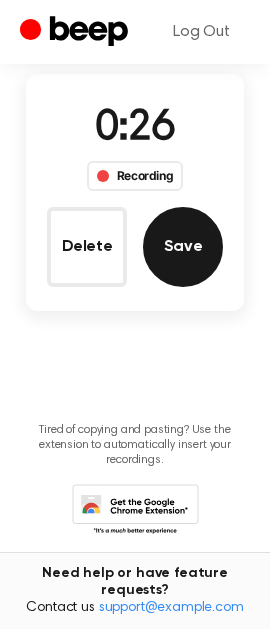 click on "Save" at bounding box center (183, 247) 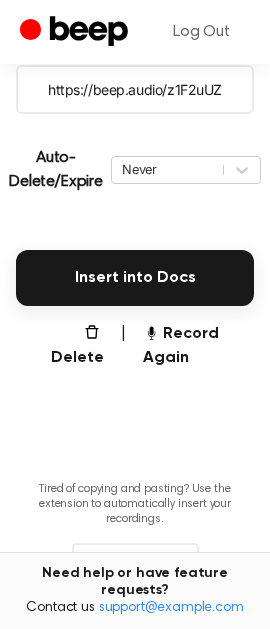 scroll, scrollTop: 333, scrollLeft: 0, axis: vertical 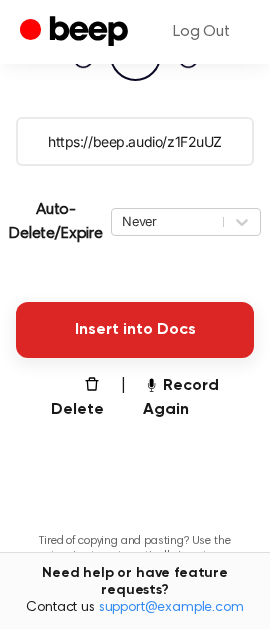 click on "Insert into Docs" at bounding box center (135, 330) 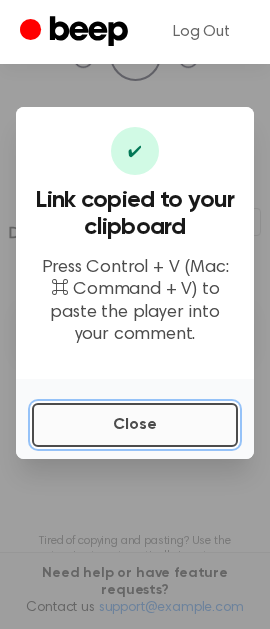 click on "Close" at bounding box center (135, 425) 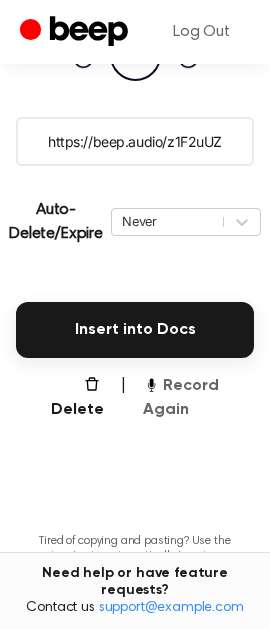 click on "Record Again" at bounding box center [198, 398] 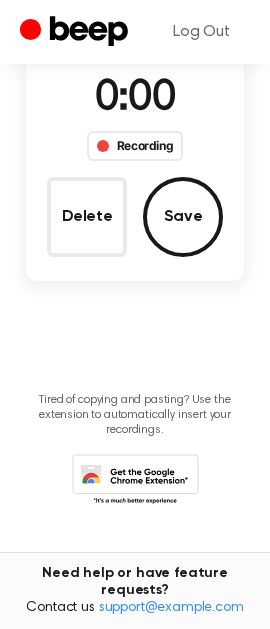scroll, scrollTop: 48, scrollLeft: 0, axis: vertical 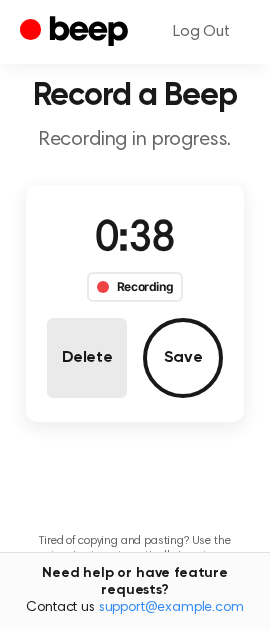 click on "Delete" at bounding box center [87, 358] 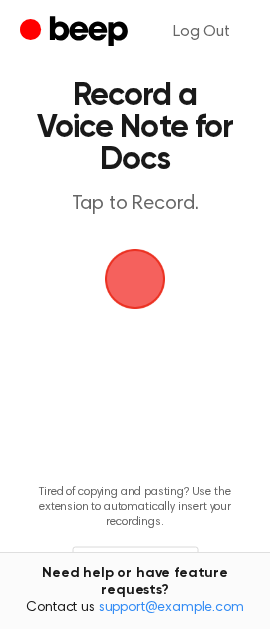 scroll, scrollTop: 0, scrollLeft: 0, axis: both 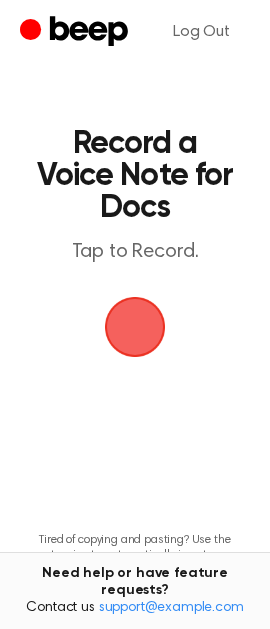 click at bounding box center (135, 327) 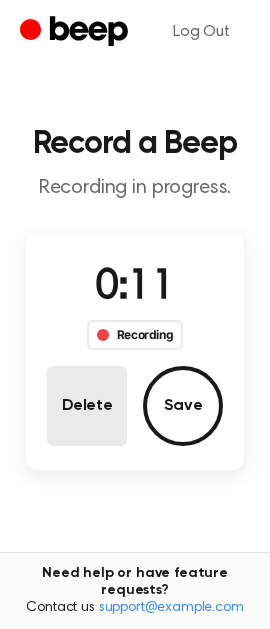 click on "Delete" at bounding box center [87, 406] 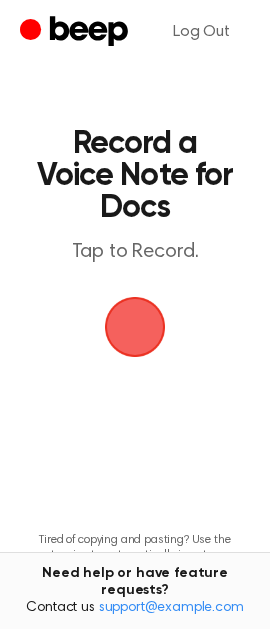 click at bounding box center (135, 327) 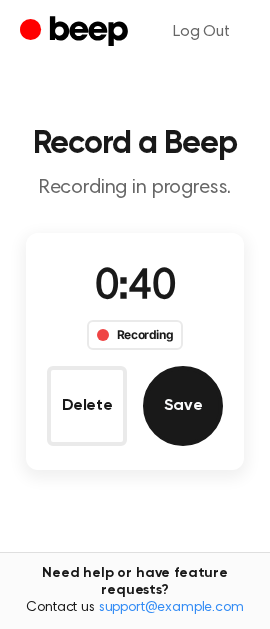 click on "Save" at bounding box center (183, 406) 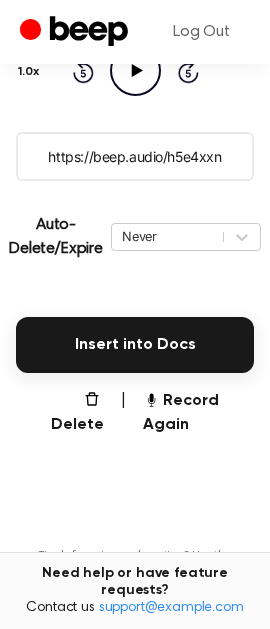scroll, scrollTop: 472, scrollLeft: 0, axis: vertical 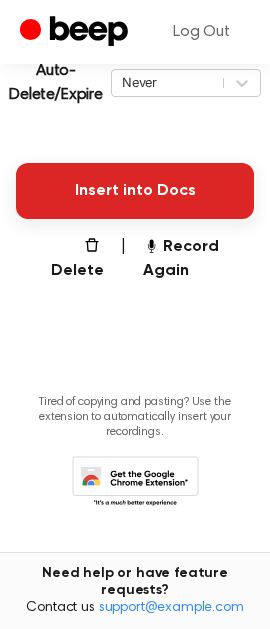 click on "Insert into Docs" at bounding box center [135, 191] 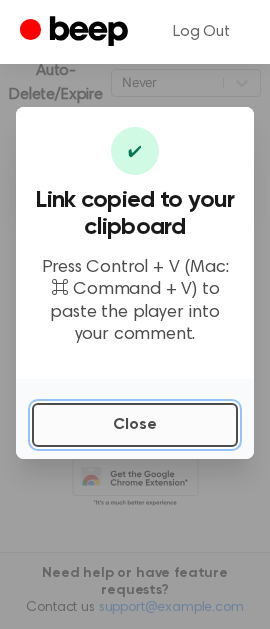 click on "Close" at bounding box center (135, 425) 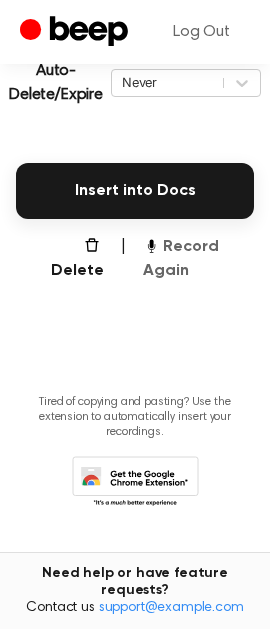 click on "Record Again" at bounding box center [198, 259] 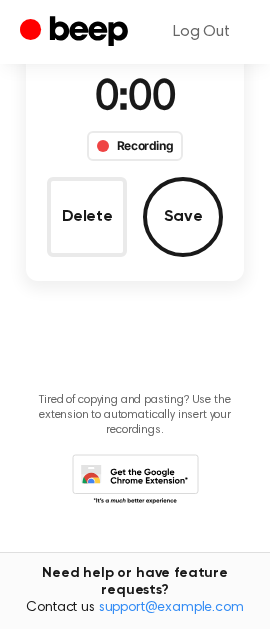 scroll, scrollTop: 187, scrollLeft: 0, axis: vertical 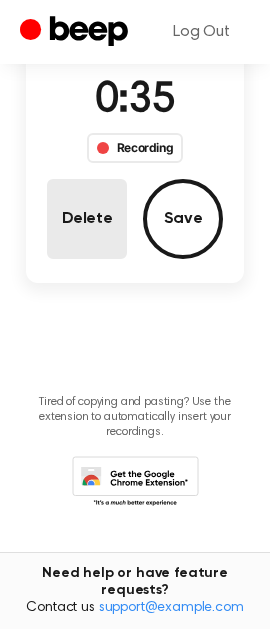 click on "Delete" at bounding box center [87, 219] 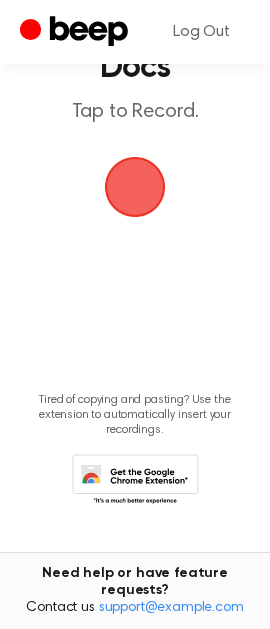 scroll, scrollTop: 139, scrollLeft: 0, axis: vertical 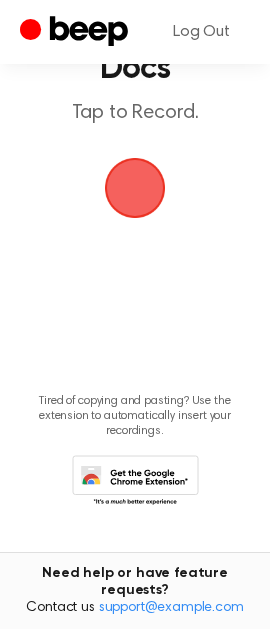click at bounding box center [135, 188] 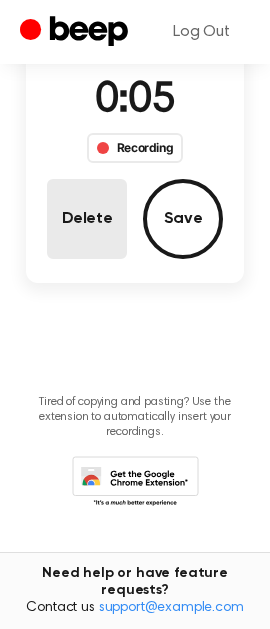 click on "Delete" at bounding box center [87, 219] 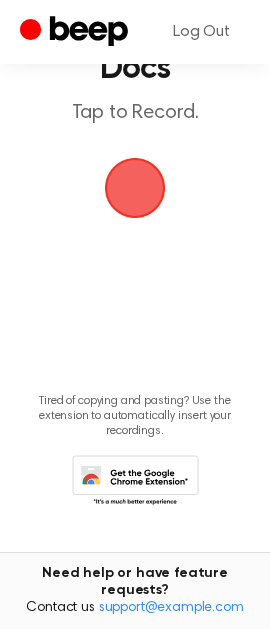 click at bounding box center [135, 188] 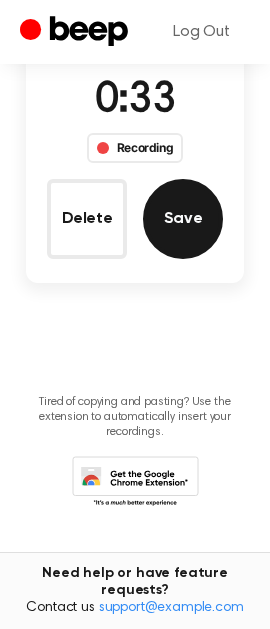 click on "Save" at bounding box center [183, 219] 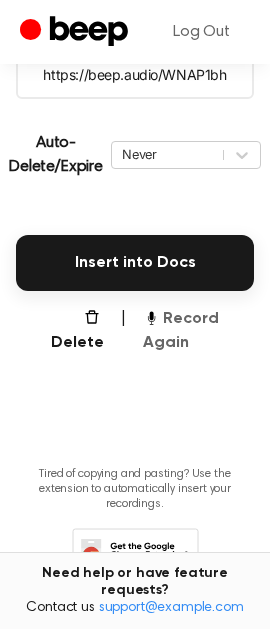 scroll, scrollTop: 449, scrollLeft: 0, axis: vertical 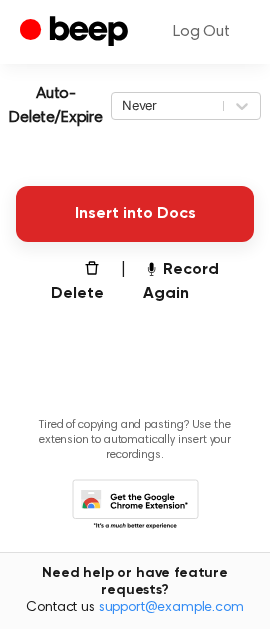 click on "Insert into Docs" at bounding box center [135, 214] 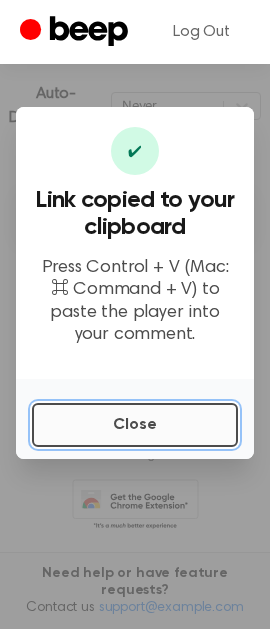click on "Close" at bounding box center [135, 425] 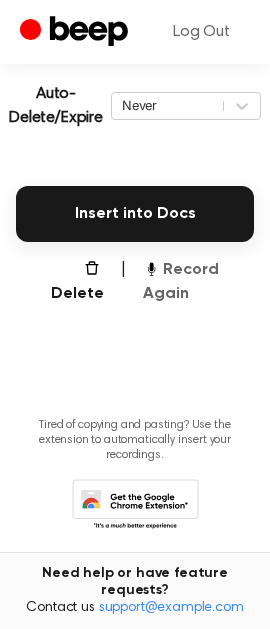 click on "Record Again" at bounding box center (198, 282) 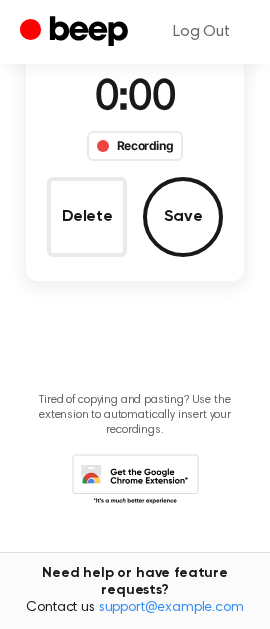 scroll, scrollTop: 164, scrollLeft: 0, axis: vertical 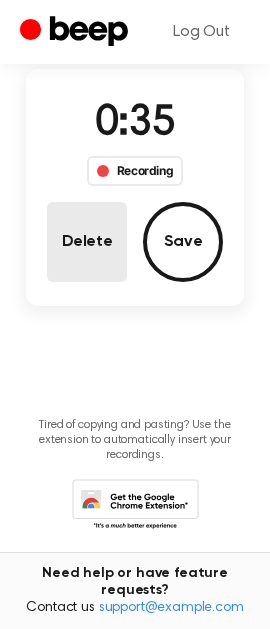 click on "Delete" at bounding box center [87, 242] 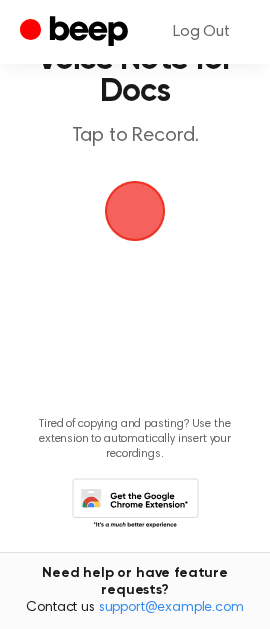 click at bounding box center [135, 211] 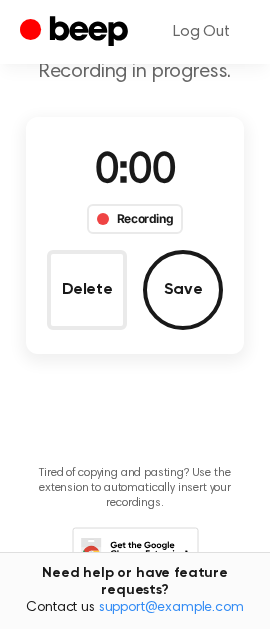 scroll, scrollTop: 164, scrollLeft: 0, axis: vertical 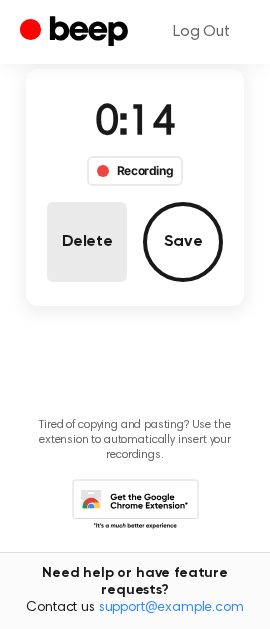 click on "Delete" at bounding box center [87, 242] 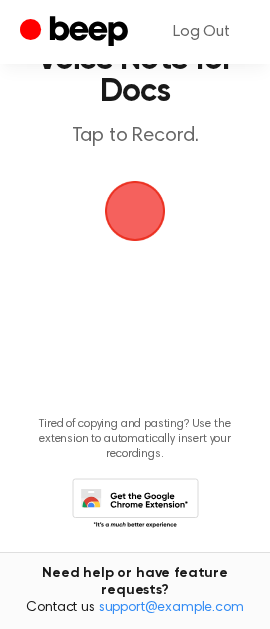 click at bounding box center (135, 211) 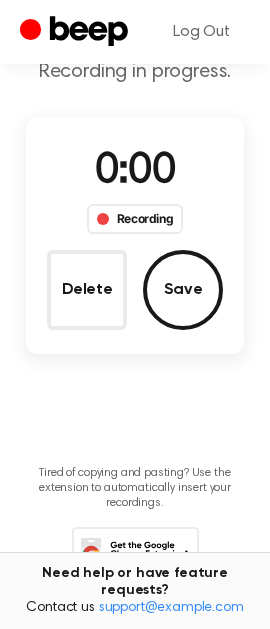 scroll, scrollTop: 164, scrollLeft: 0, axis: vertical 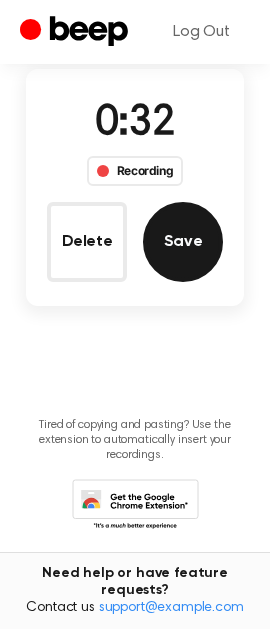 click on "Save" at bounding box center (183, 242) 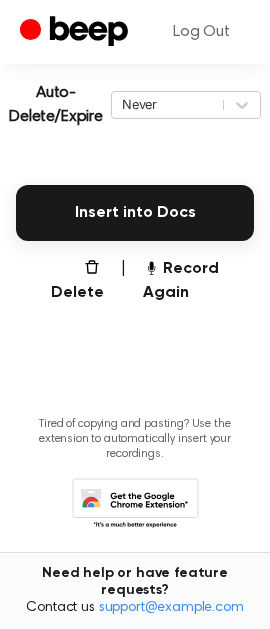 scroll, scrollTop: 449, scrollLeft: 0, axis: vertical 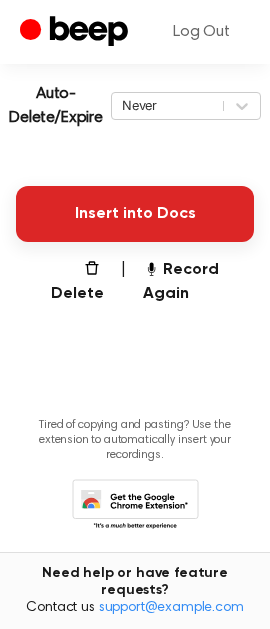 click on "Insert into Docs" at bounding box center (135, 214) 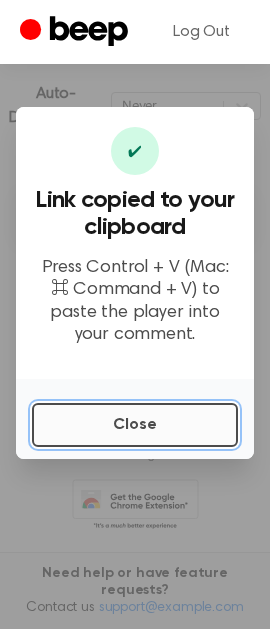 click on "Close" at bounding box center [135, 425] 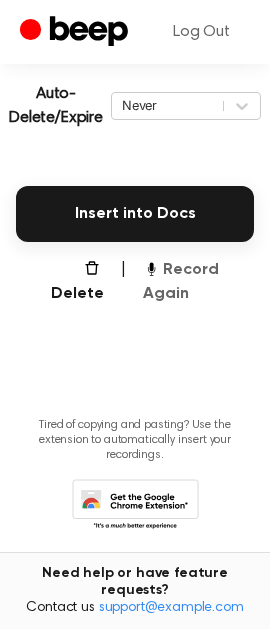 click on "Record Again" at bounding box center [198, 282] 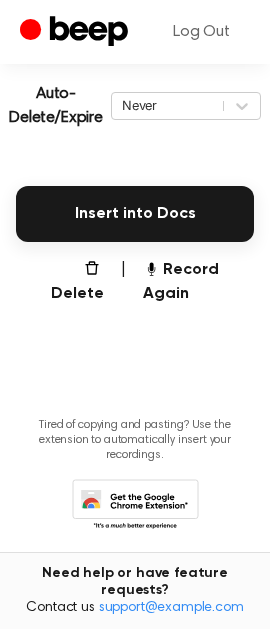 scroll, scrollTop: 164, scrollLeft: 0, axis: vertical 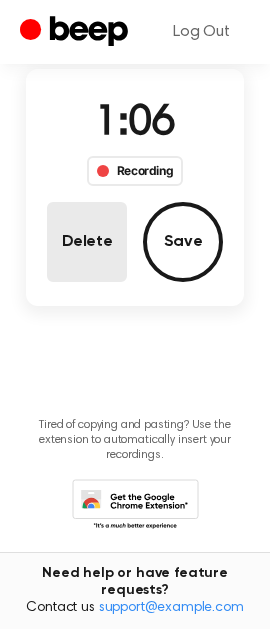click on "Delete" at bounding box center (87, 242) 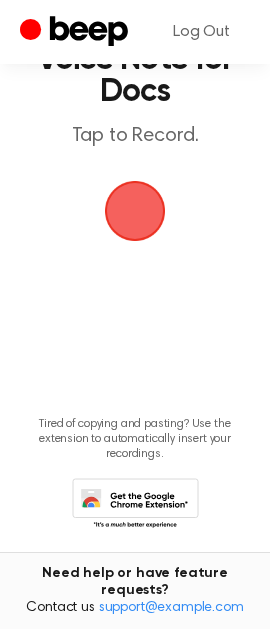 click at bounding box center (135, 211) 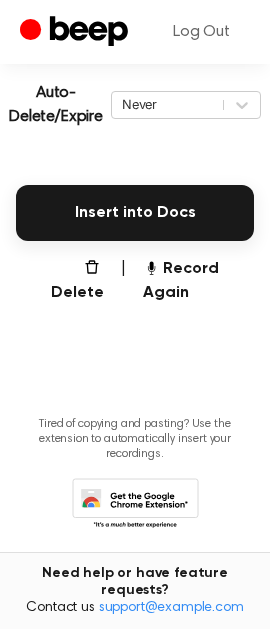 scroll, scrollTop: 449, scrollLeft: 0, axis: vertical 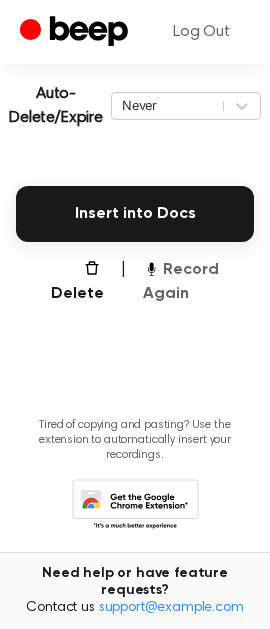 click on "Record Again" at bounding box center (198, 282) 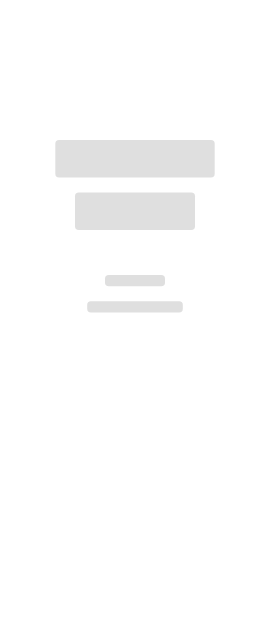 scroll, scrollTop: 0, scrollLeft: 0, axis: both 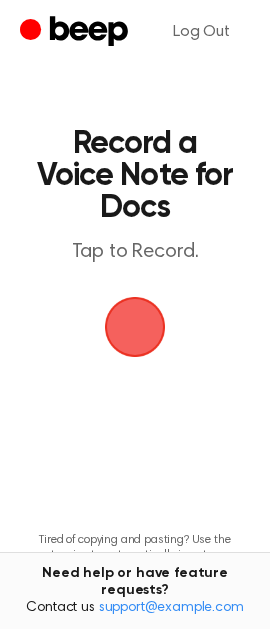 click at bounding box center (135, 327) 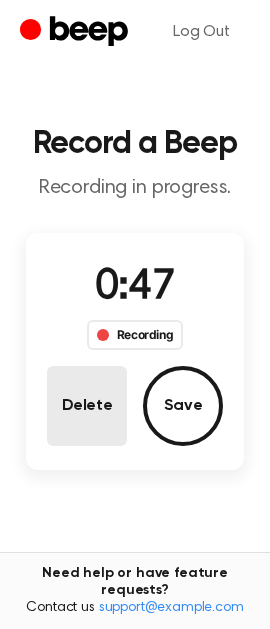 click on "Delete" at bounding box center (87, 406) 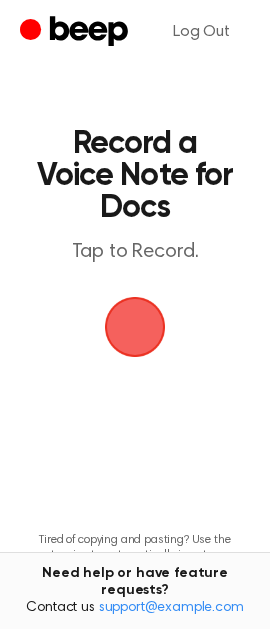 click at bounding box center [135, 327] 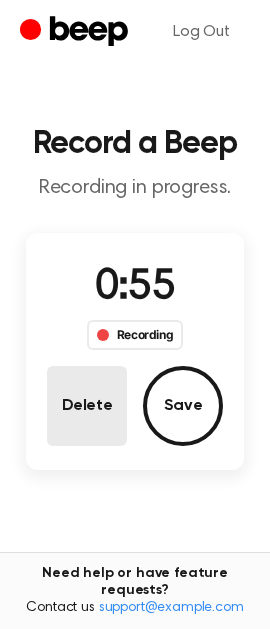 click on "Delete" at bounding box center (87, 406) 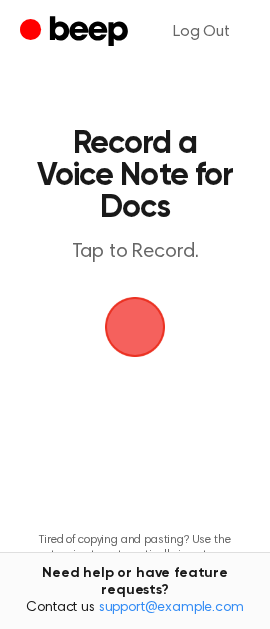 click at bounding box center [135, 327] 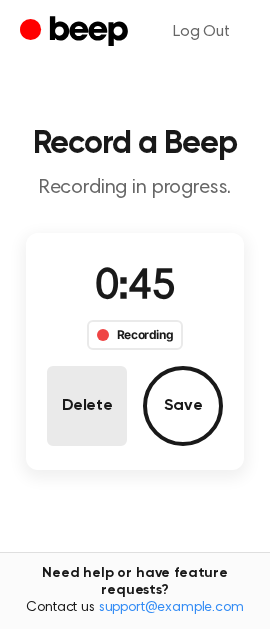 click on "Delete" at bounding box center (87, 406) 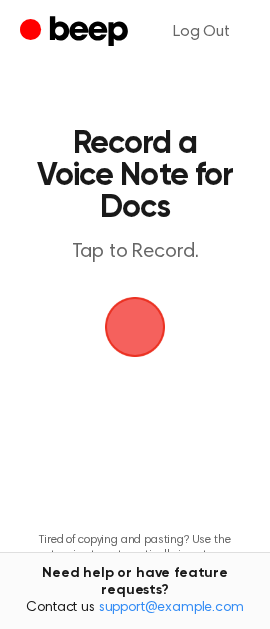 click at bounding box center [135, 327] 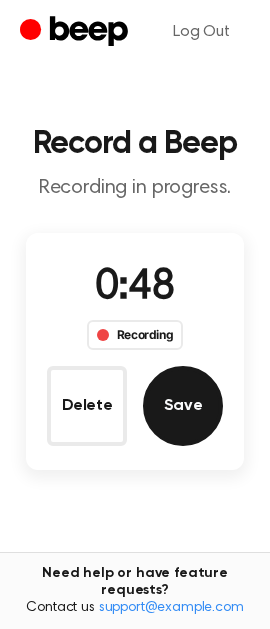 click on "Save" at bounding box center (183, 406) 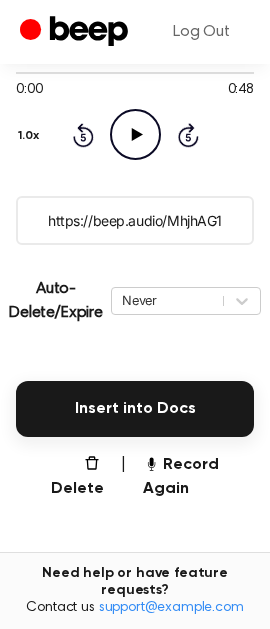 scroll, scrollTop: 333, scrollLeft: 0, axis: vertical 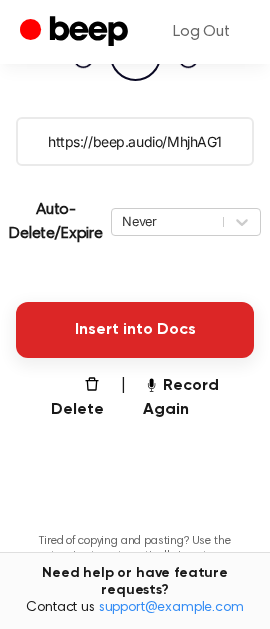 click on "Insert into Docs" at bounding box center (135, 330) 